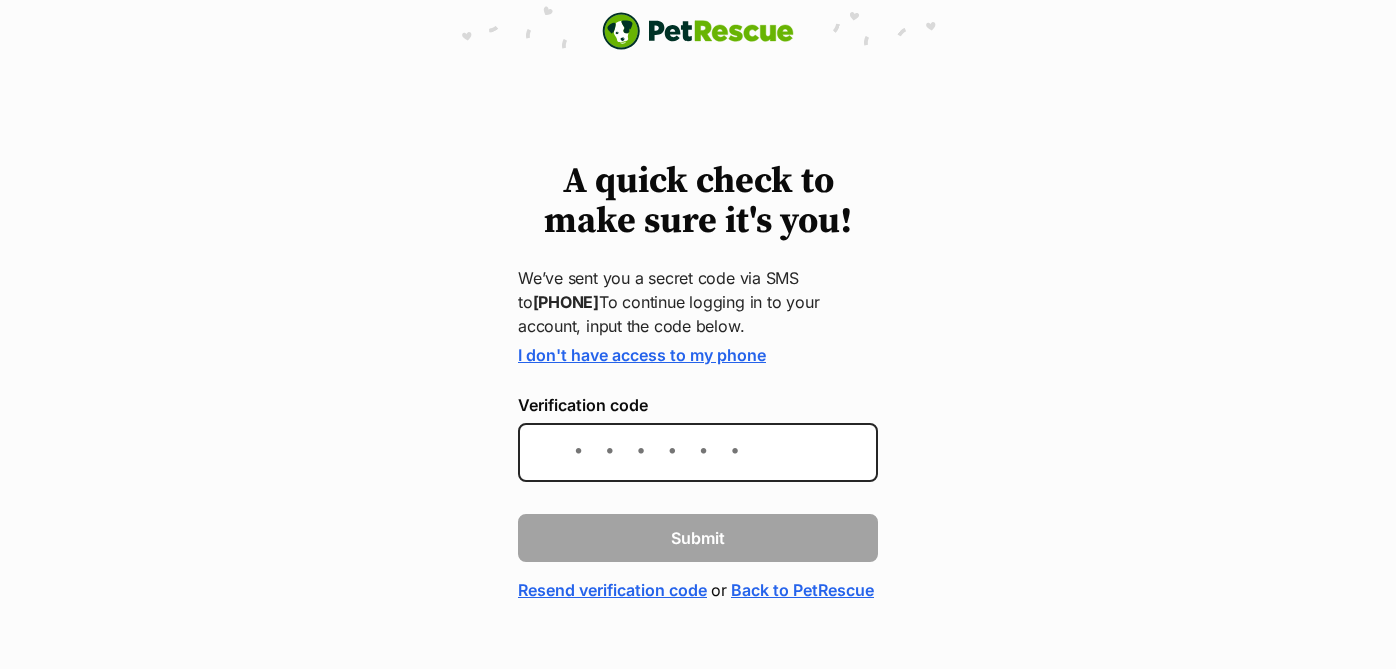 scroll, scrollTop: 0, scrollLeft: 0, axis: both 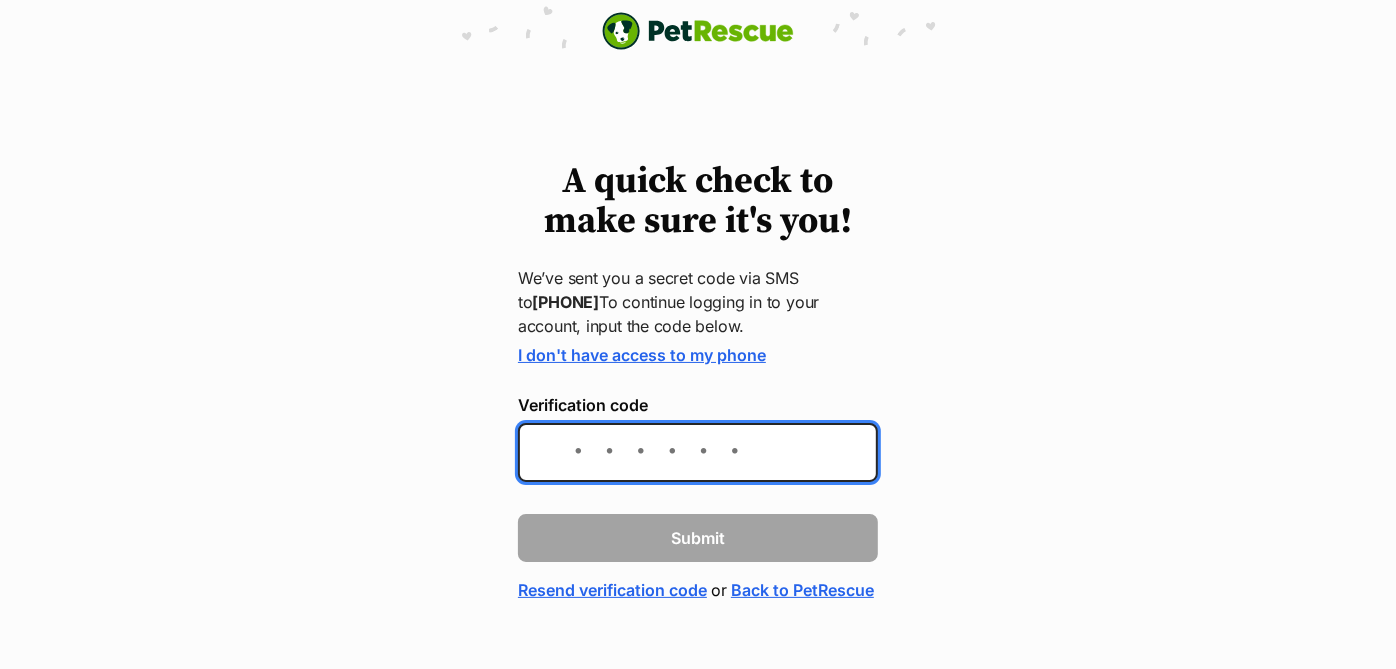 drag, startPoint x: 0, startPoint y: 0, endPoint x: 638, endPoint y: 441, distance: 775.58044 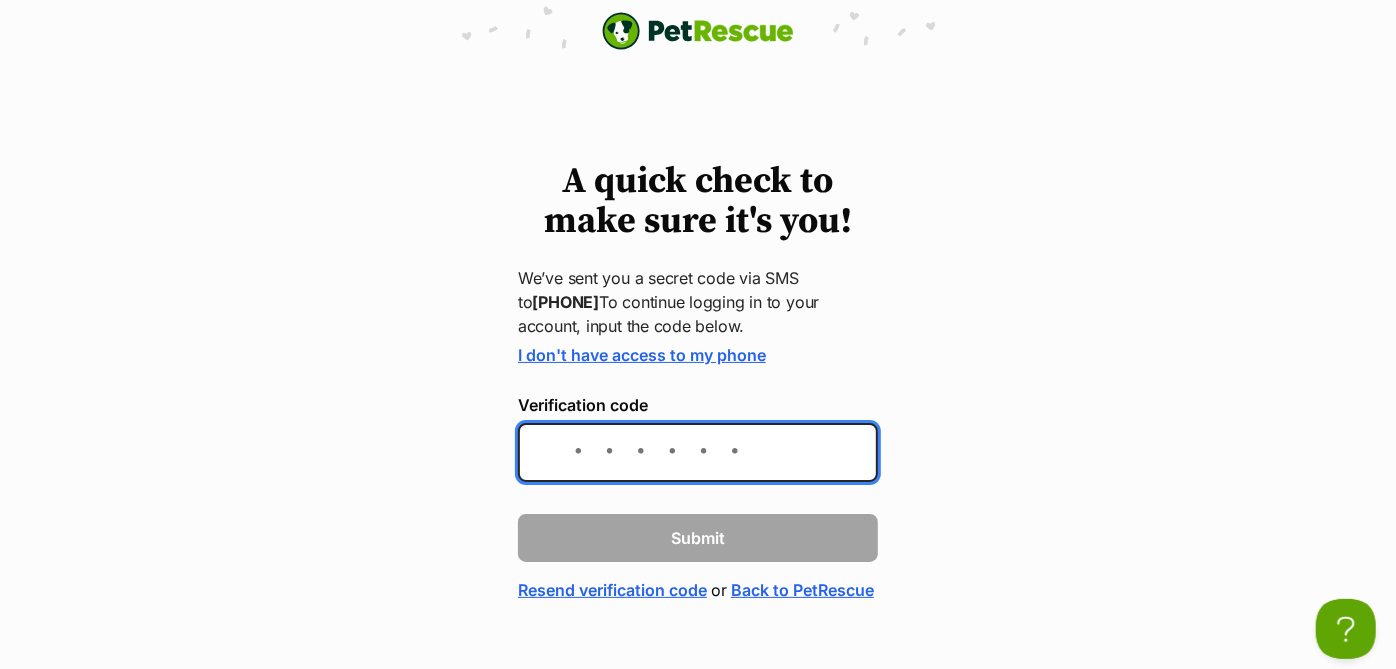 scroll, scrollTop: 0, scrollLeft: 0, axis: both 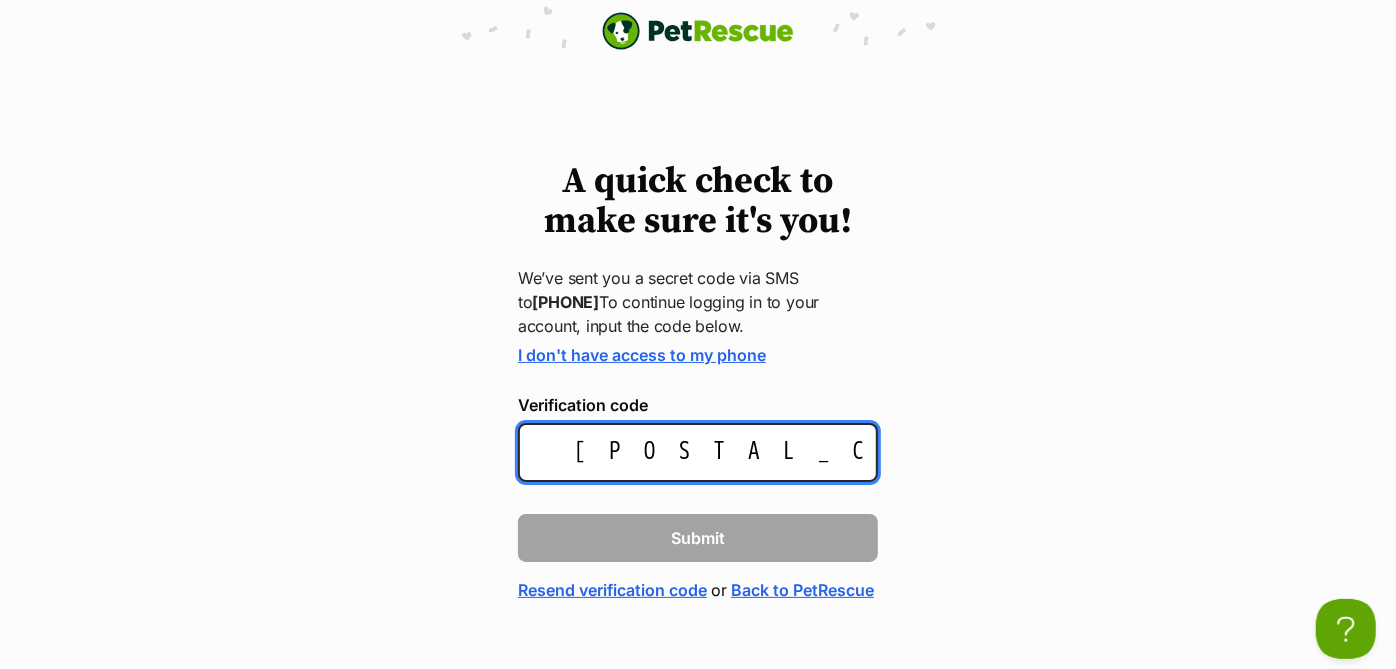 type on "052207" 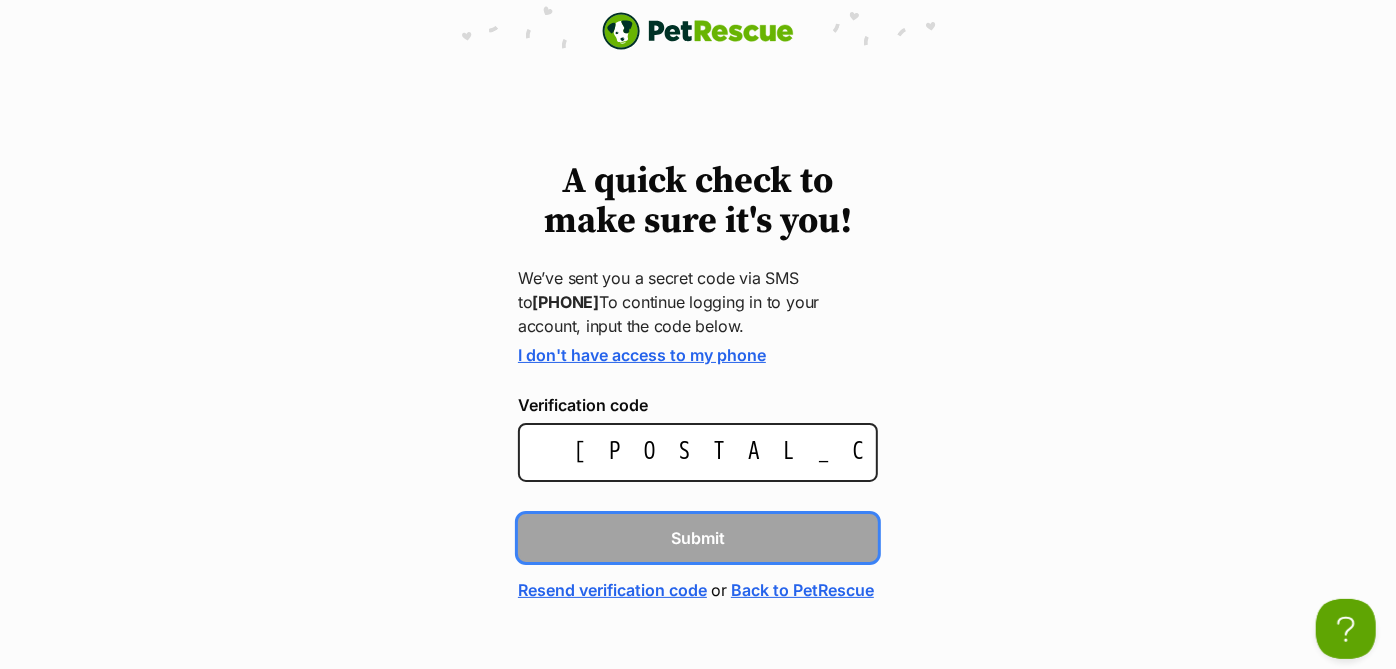 type 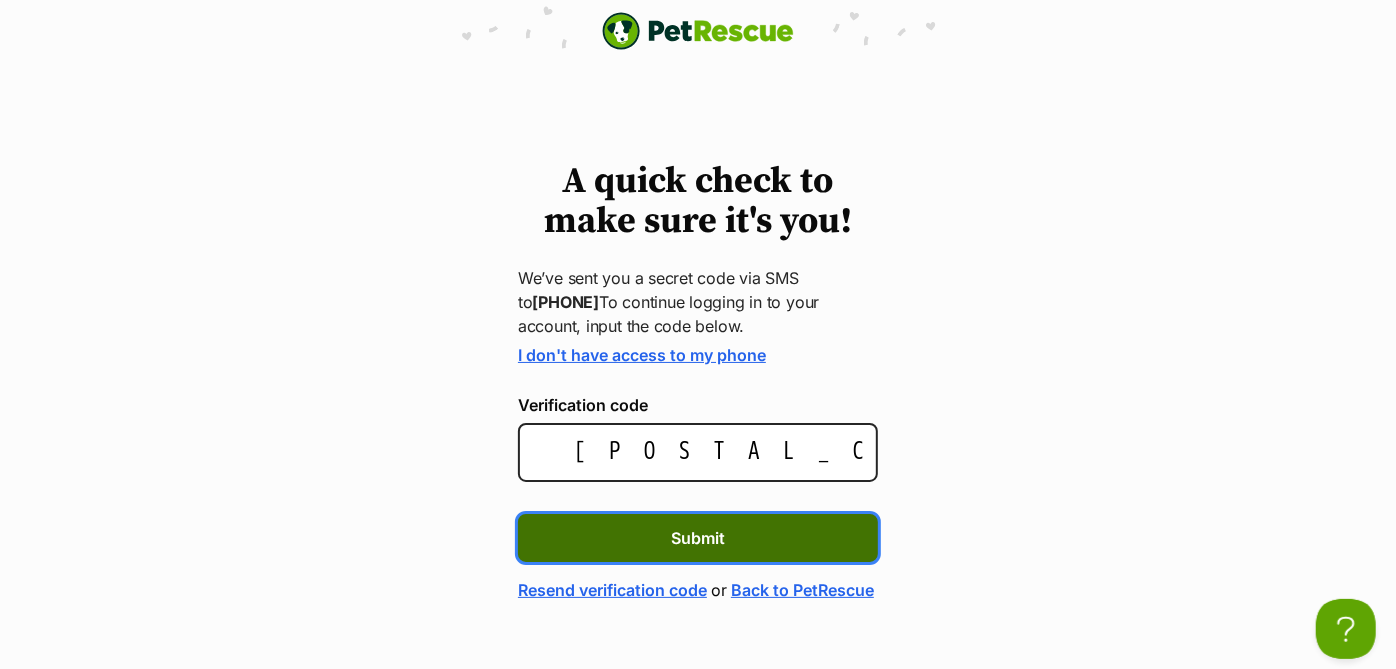 click on "Submit" at bounding box center [698, 538] 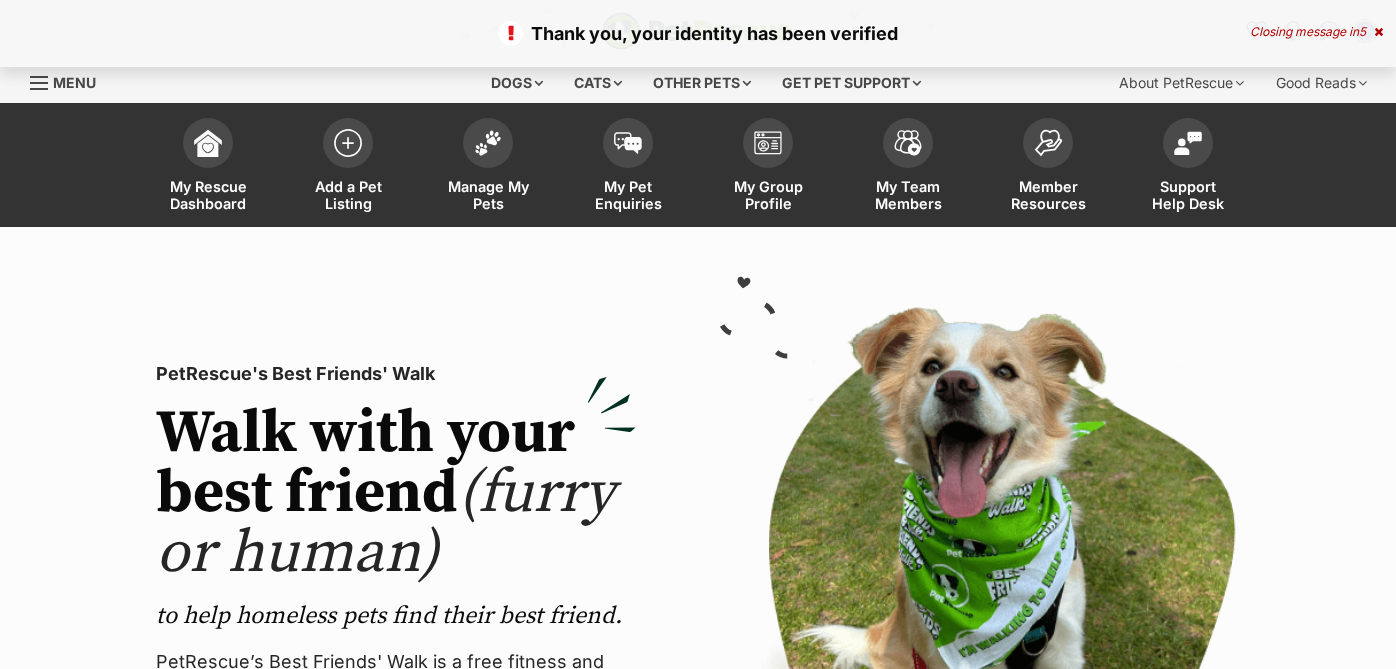 scroll, scrollTop: 0, scrollLeft: 0, axis: both 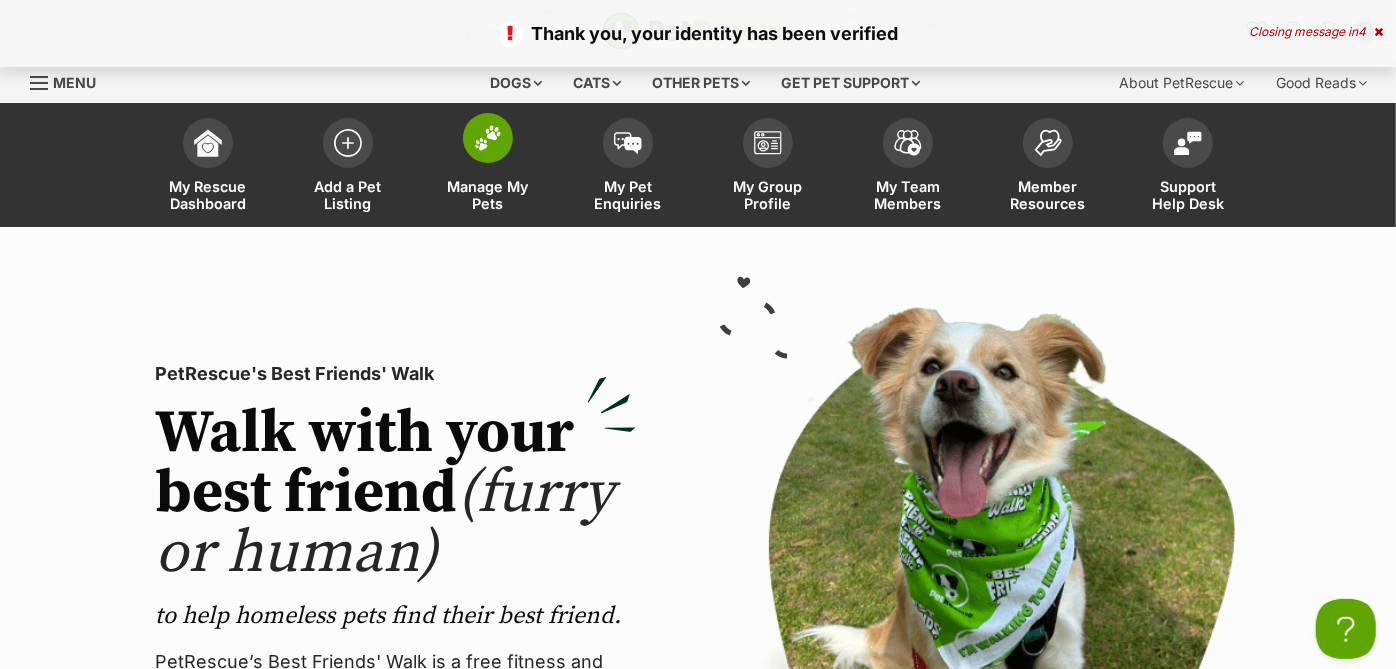 click on "Manage My Pets" at bounding box center (488, 167) 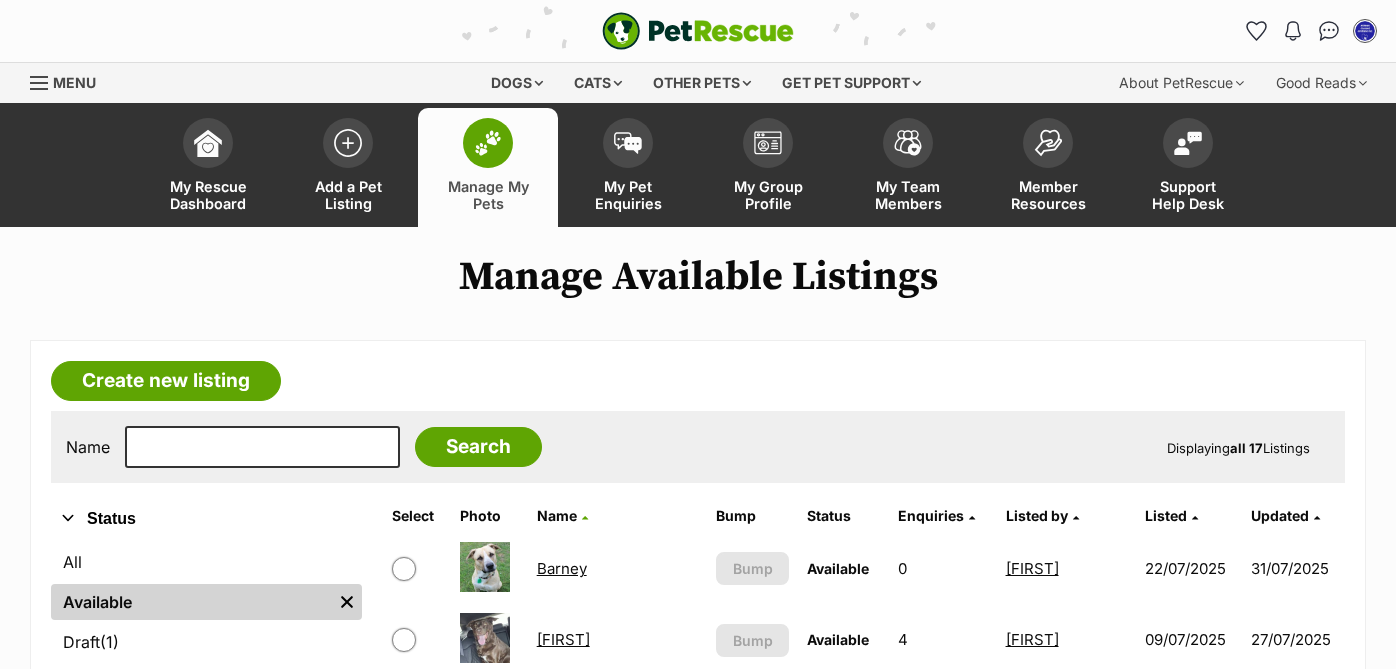 scroll, scrollTop: 0, scrollLeft: 0, axis: both 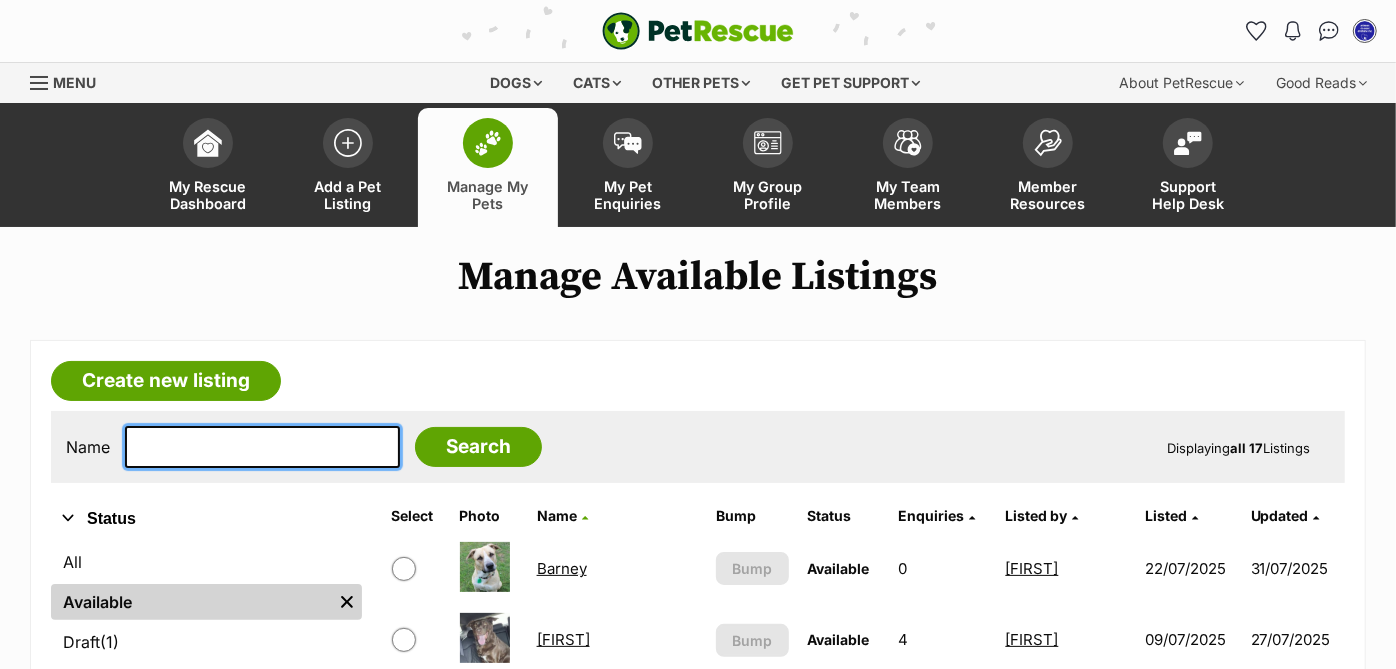 click at bounding box center [262, 447] 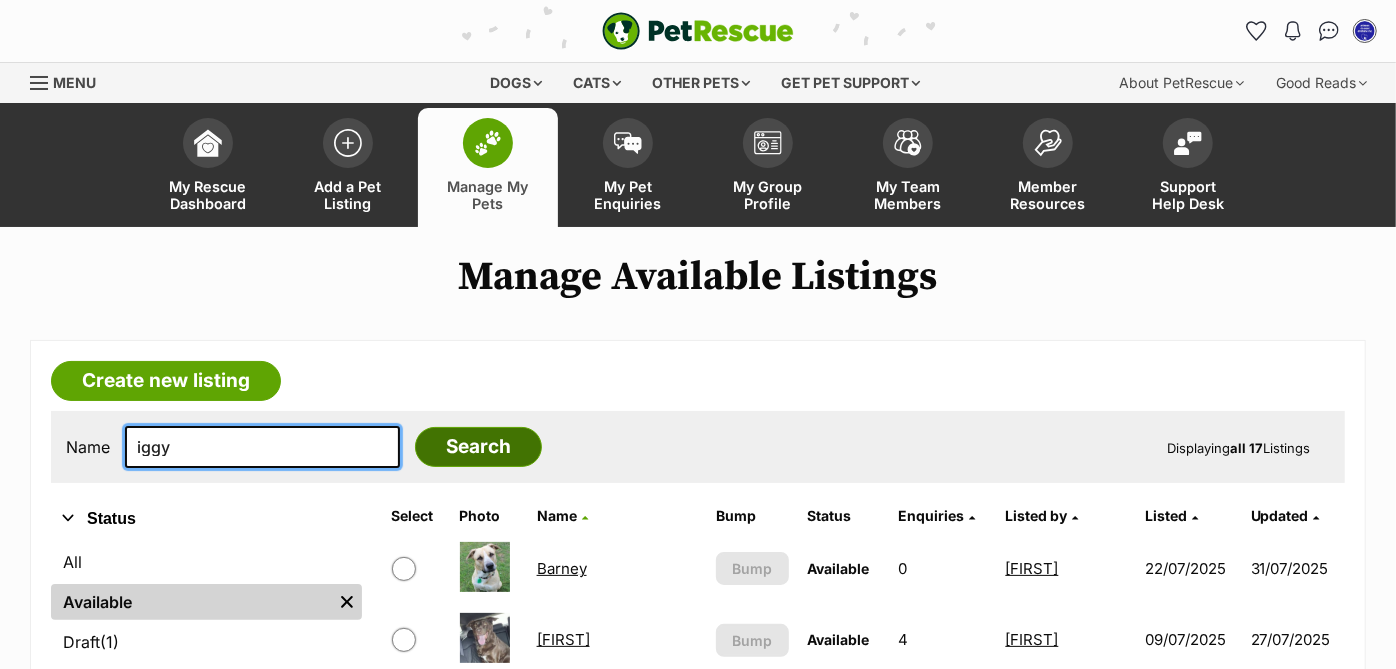 type on "iggy" 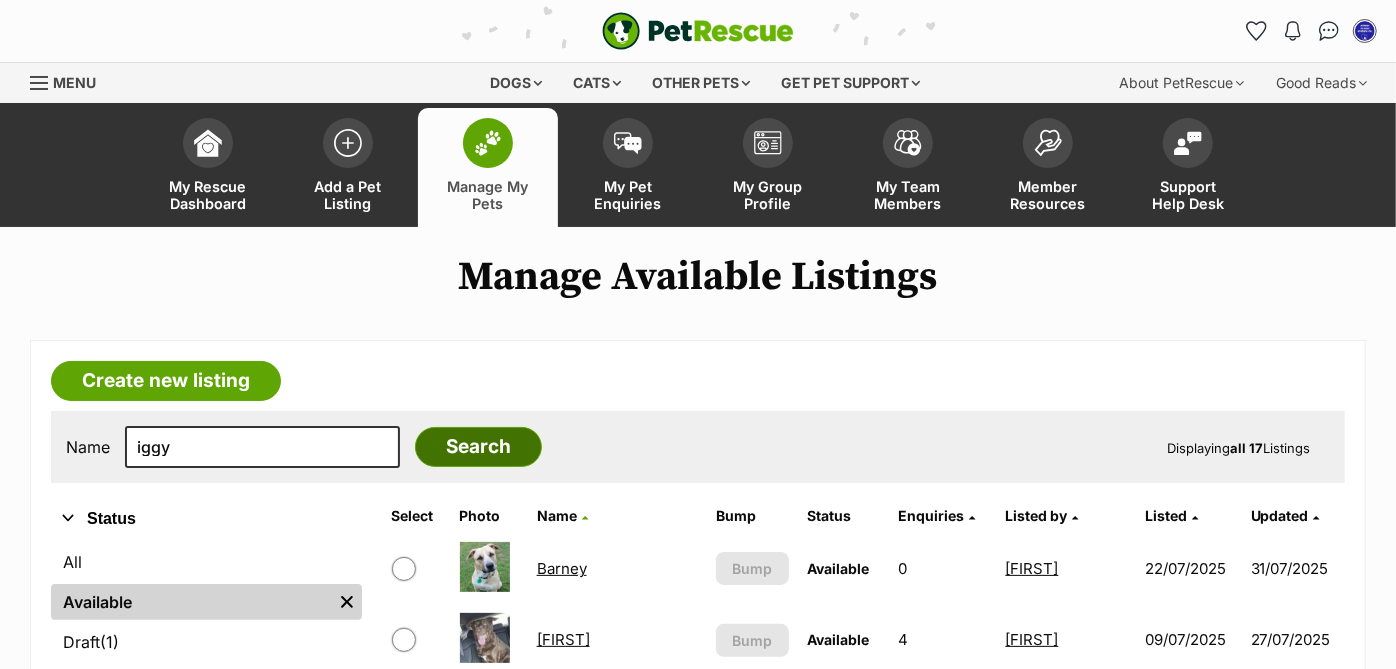 click on "Search" at bounding box center (478, 447) 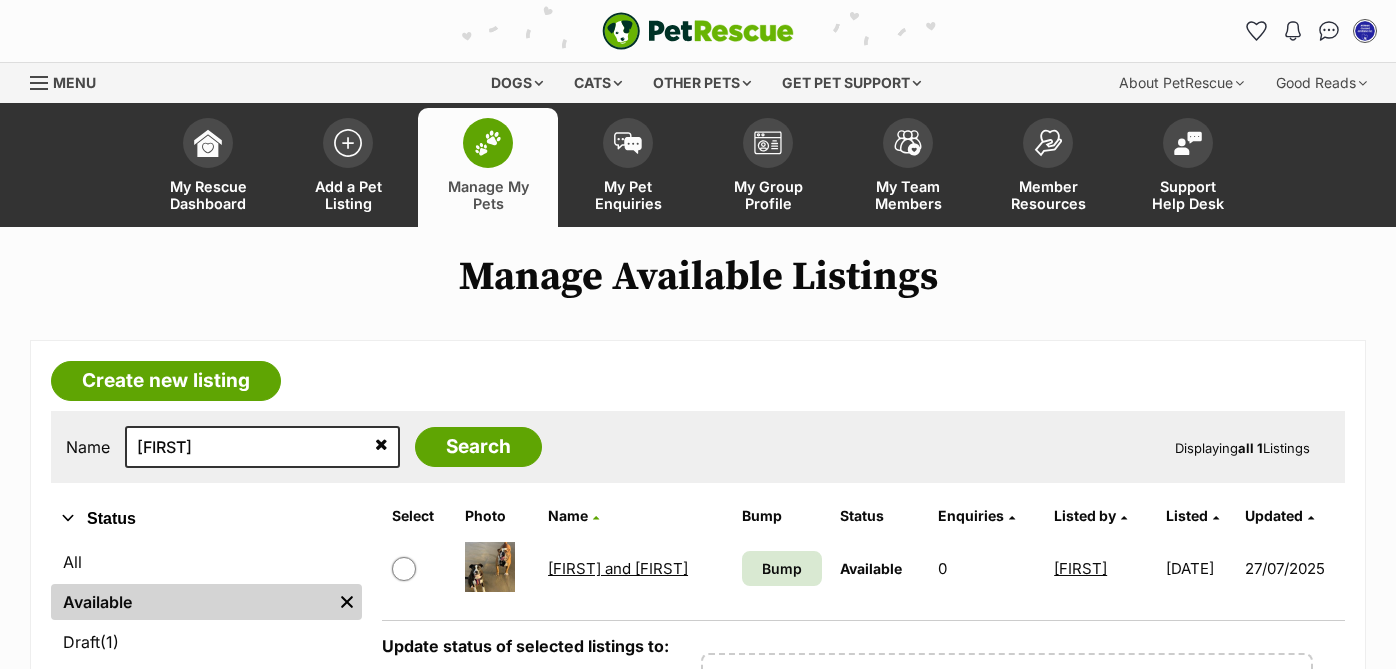 scroll, scrollTop: 0, scrollLeft: 0, axis: both 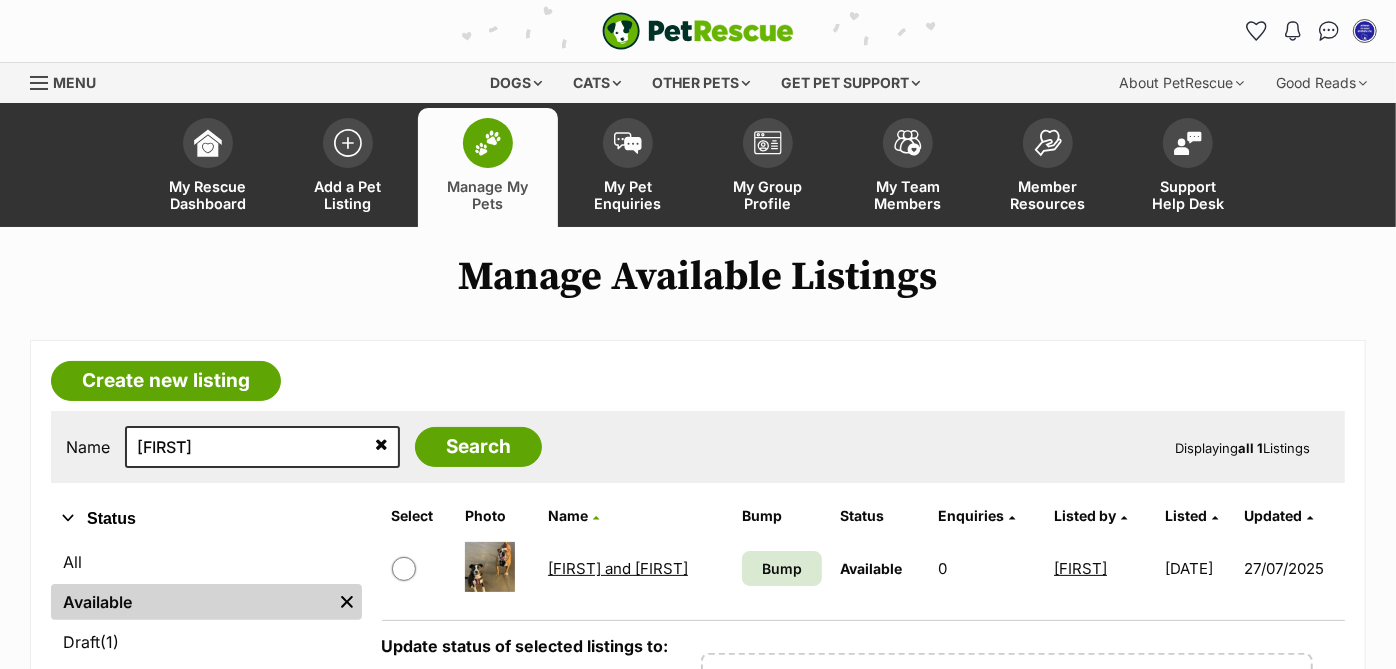click on "[FIRST] and [FIRST]" at bounding box center (618, 568) 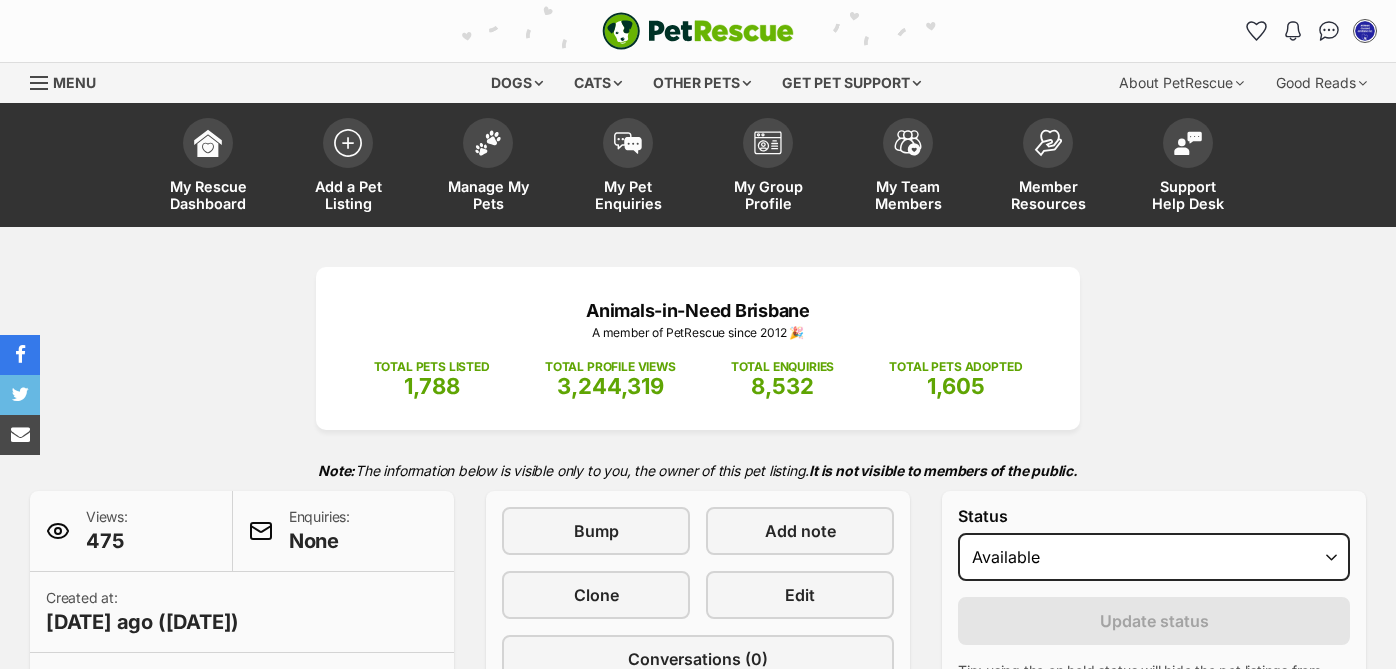 scroll, scrollTop: 0, scrollLeft: 0, axis: both 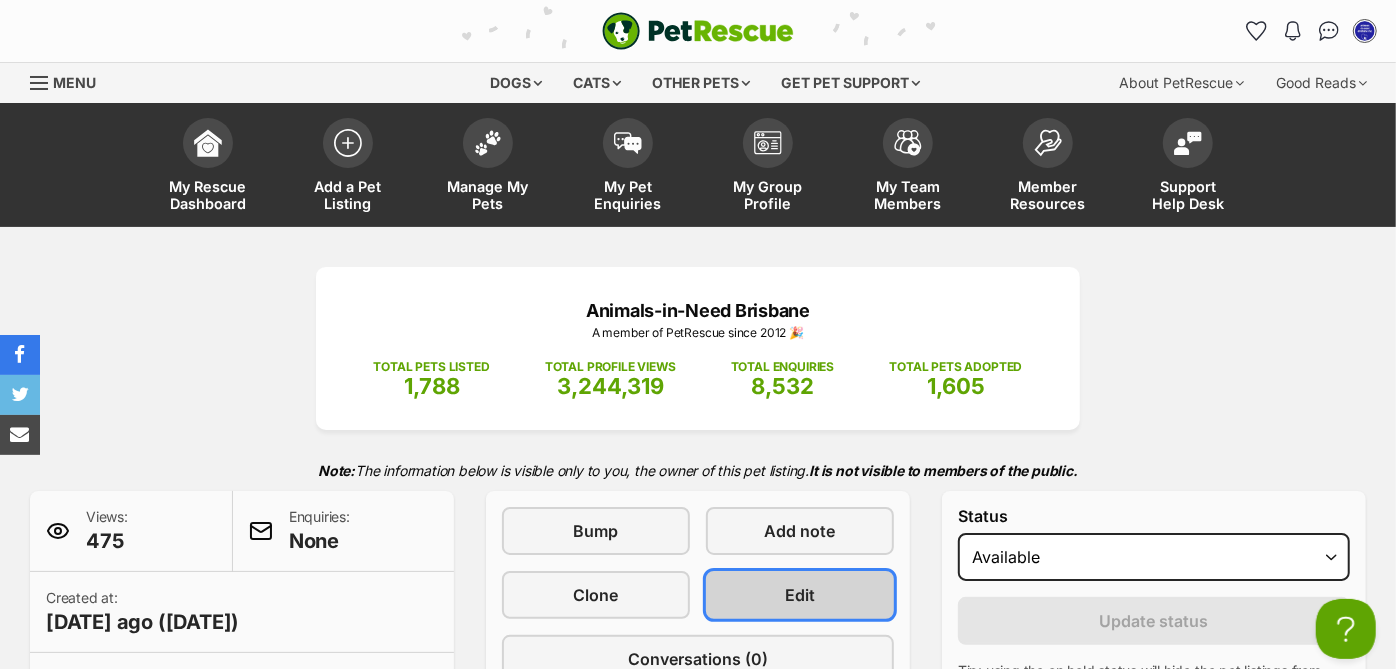 click on "Edit" at bounding box center (800, 595) 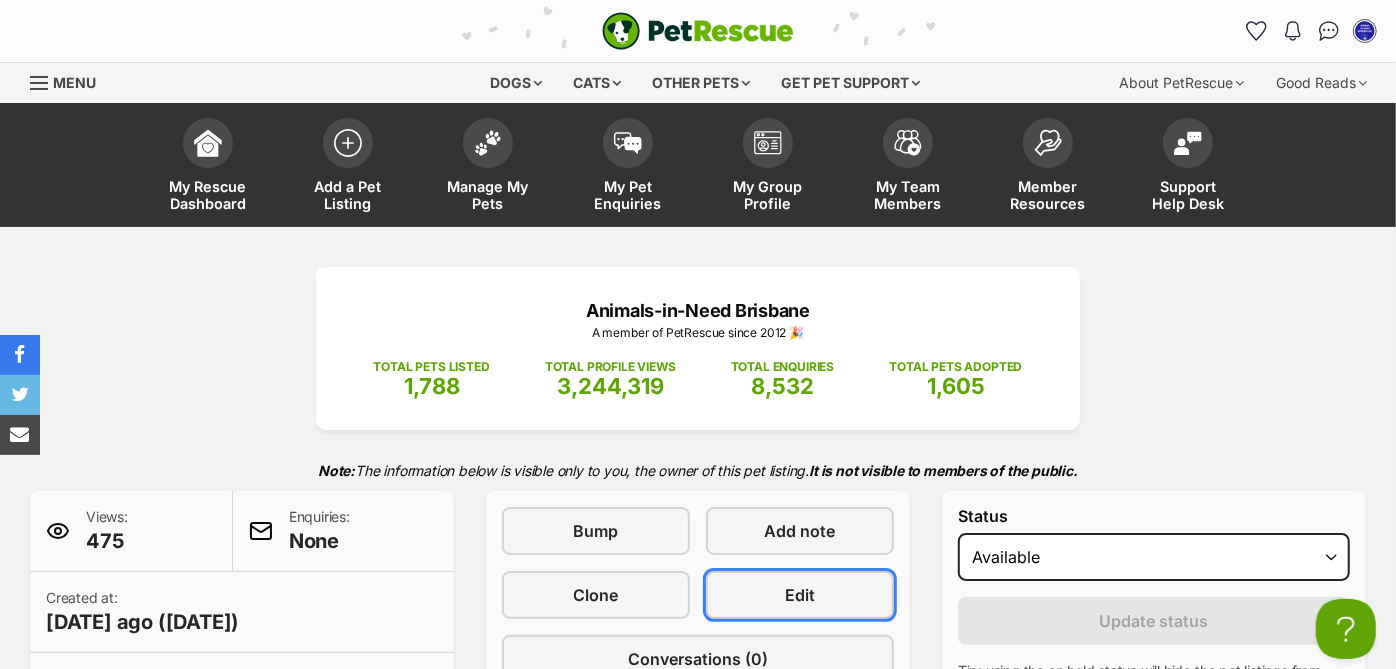 scroll, scrollTop: 0, scrollLeft: 0, axis: both 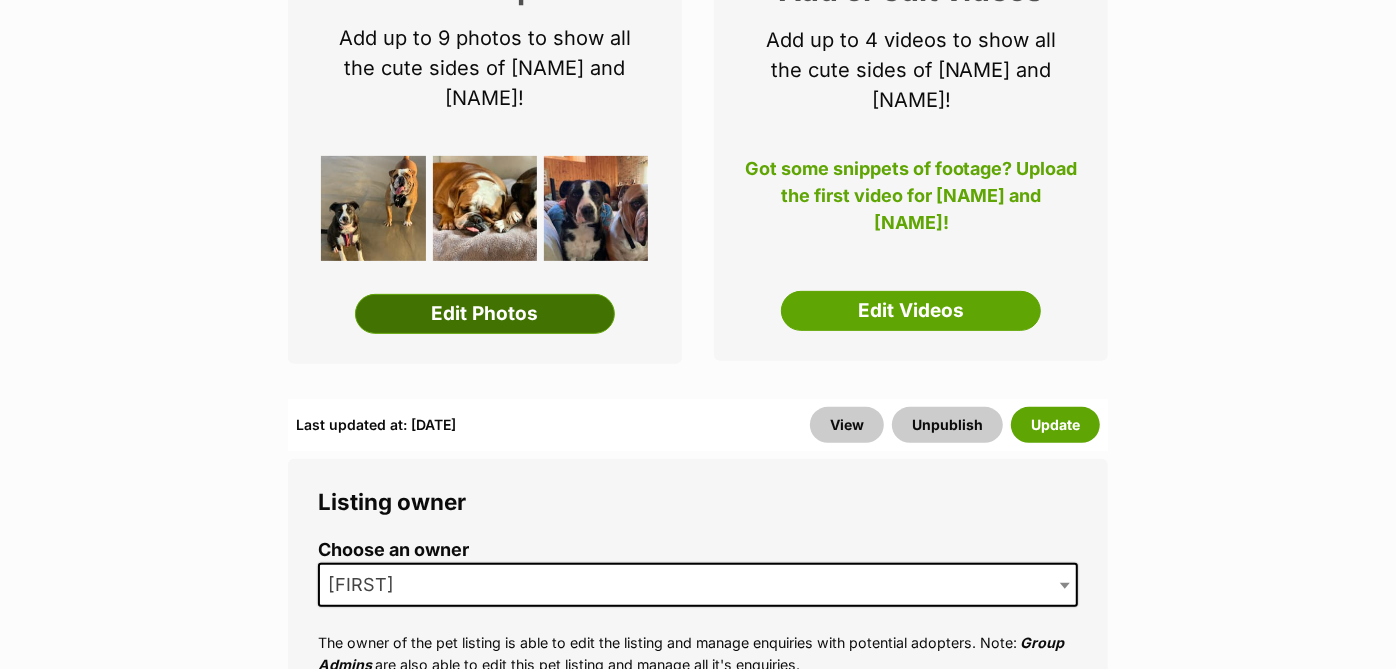 click on "Edit Photos" at bounding box center [485, 314] 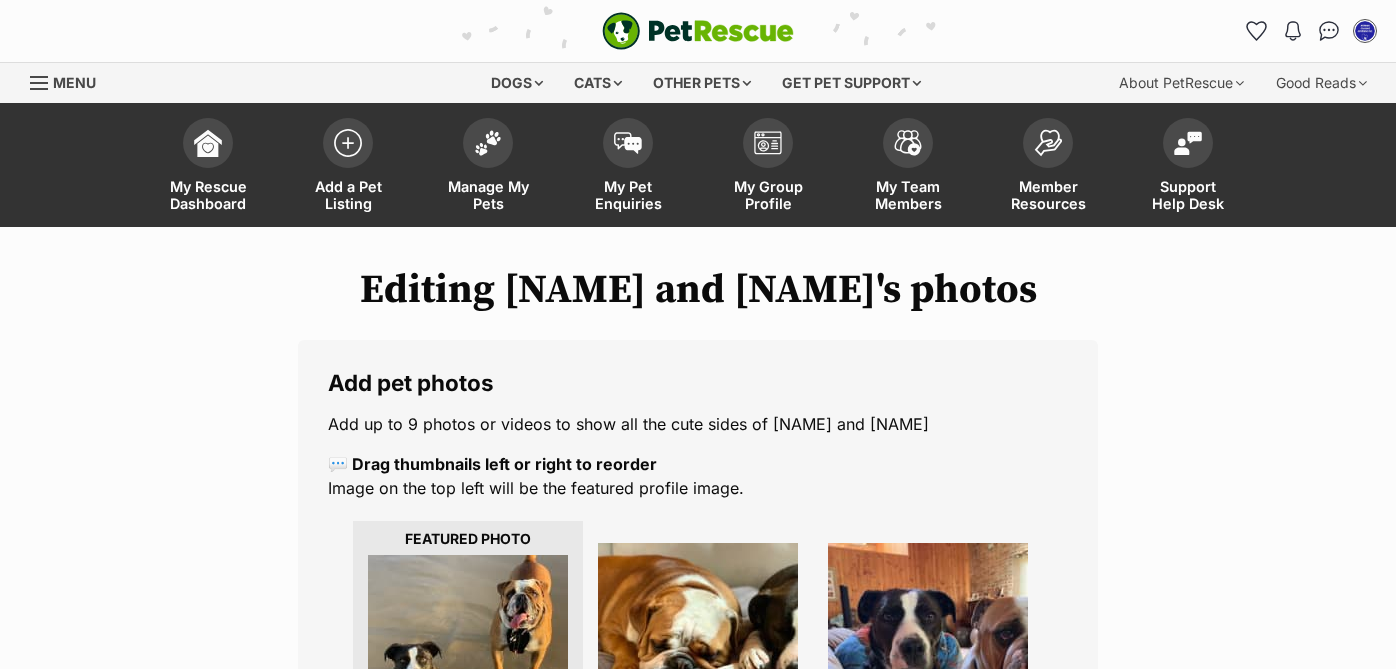 scroll, scrollTop: 0, scrollLeft: 0, axis: both 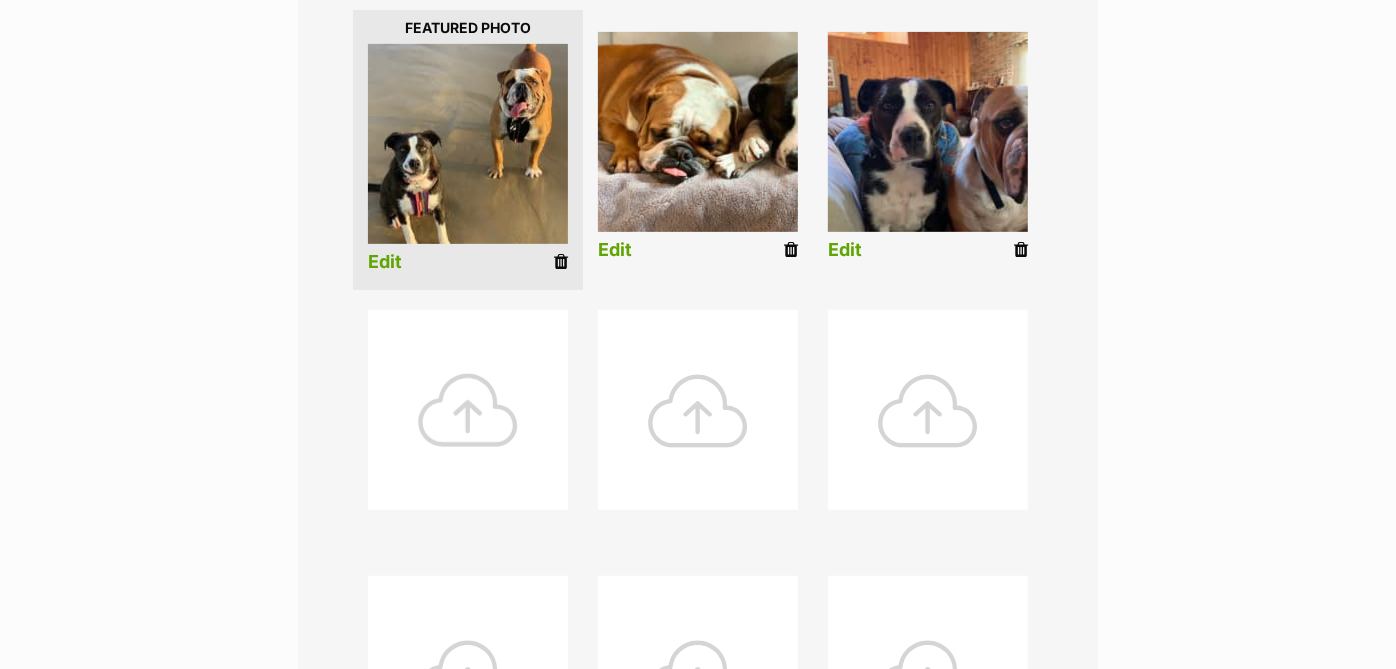 click at bounding box center [468, 410] 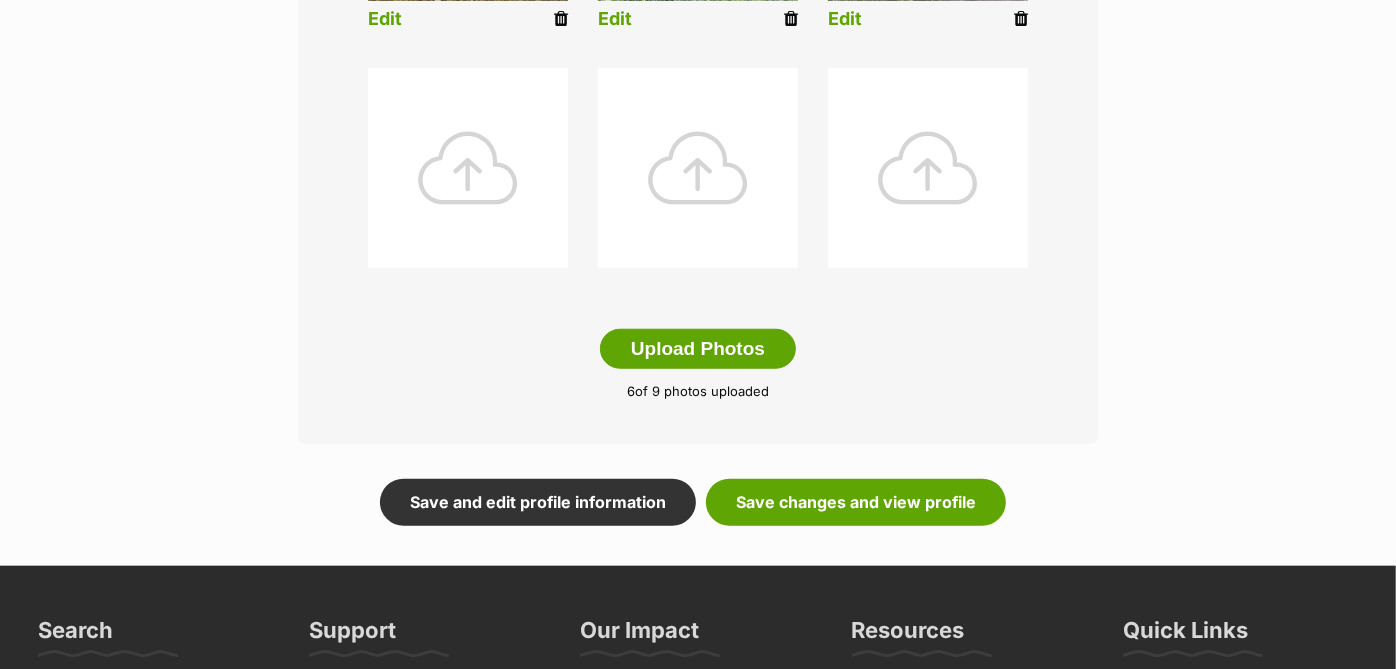 scroll, scrollTop: 1023, scrollLeft: 0, axis: vertical 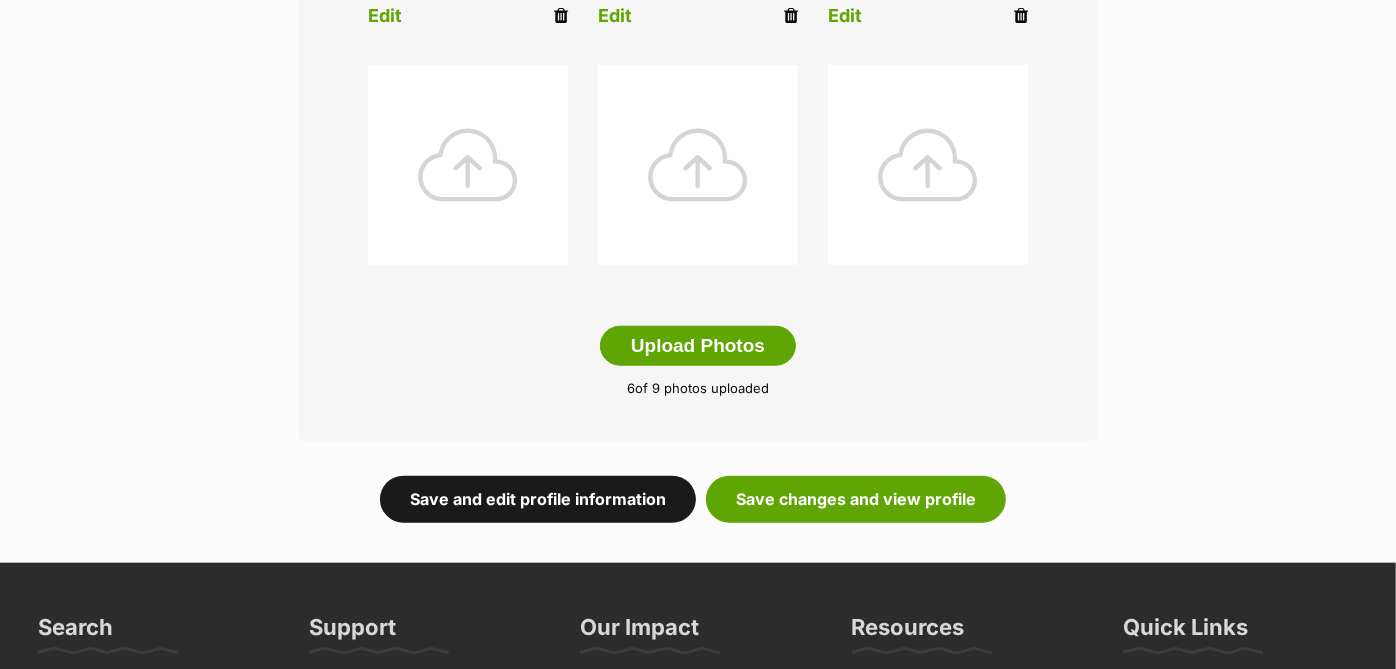 click on "Save and edit profile information" at bounding box center (538, 499) 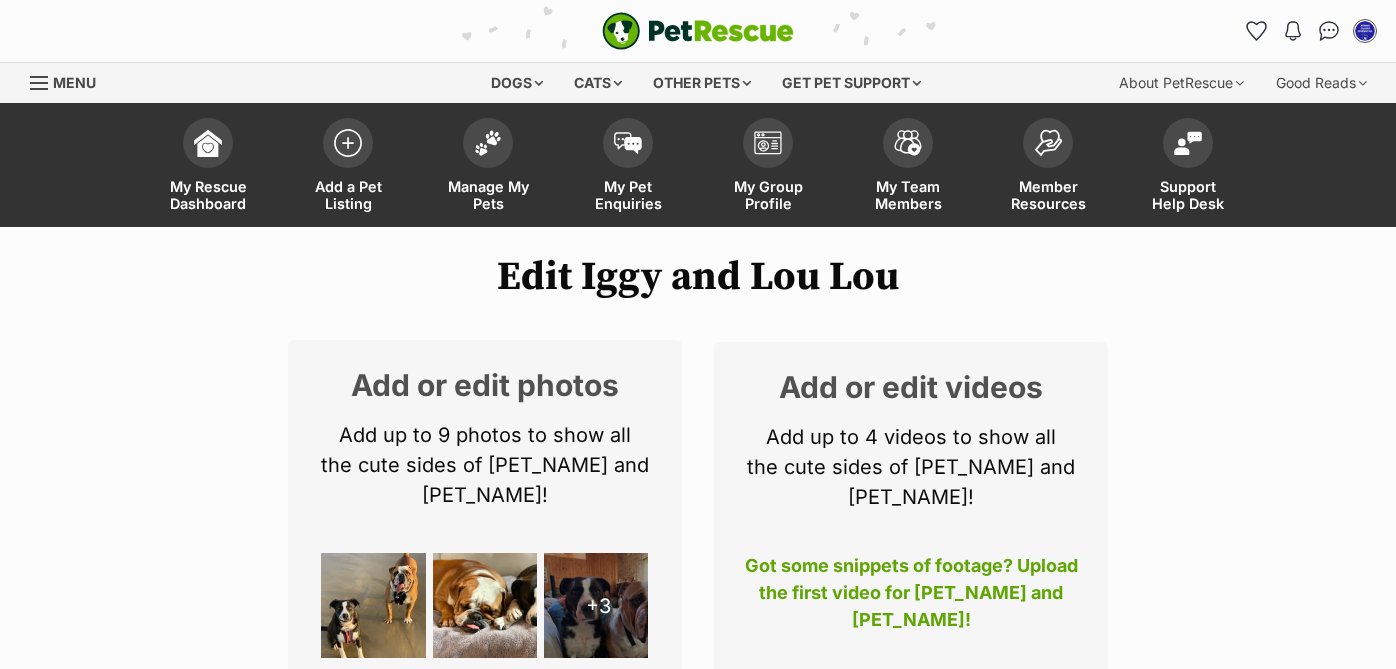 scroll, scrollTop: 0, scrollLeft: 0, axis: both 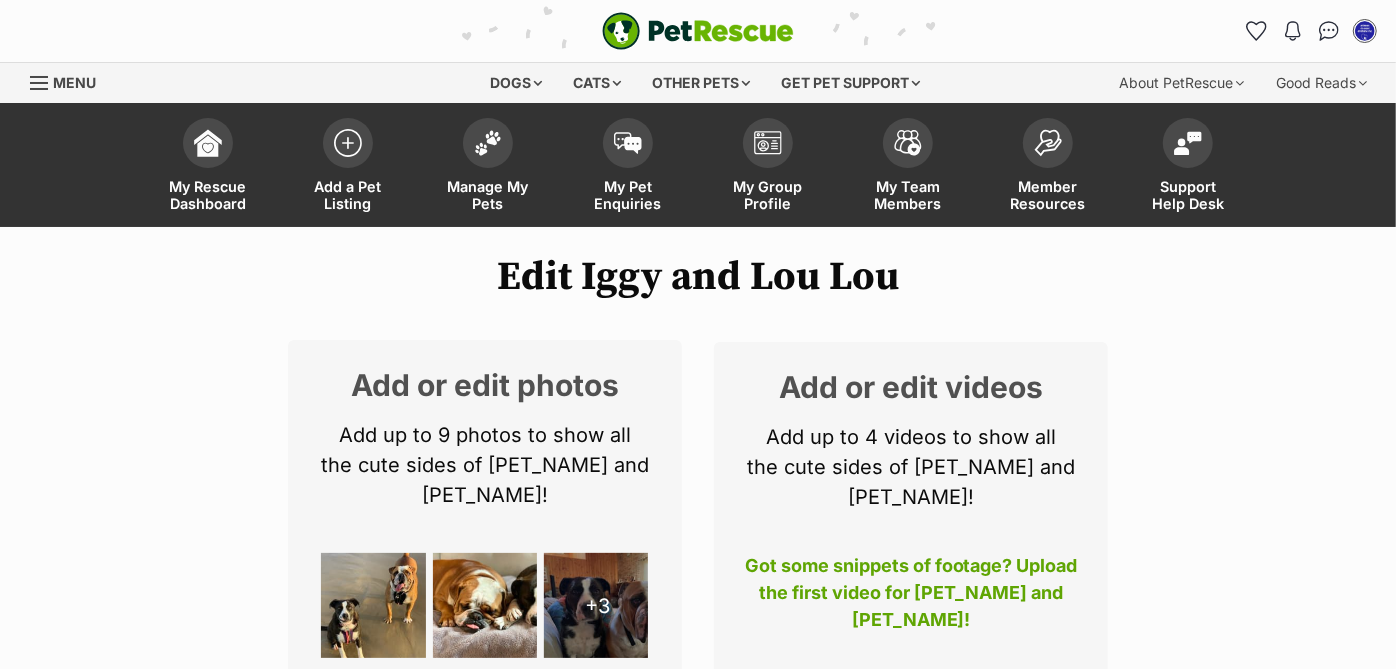 click on "Edit Videos" at bounding box center [911, 708] 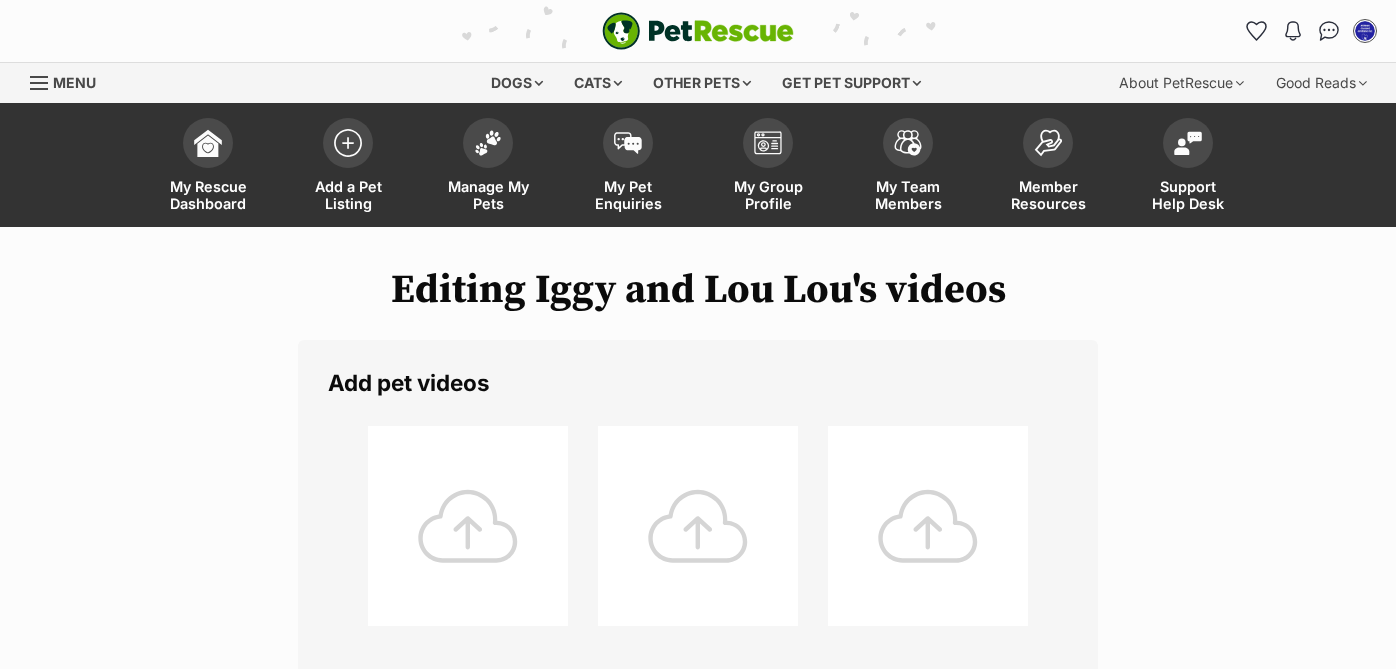 scroll, scrollTop: 0, scrollLeft: 0, axis: both 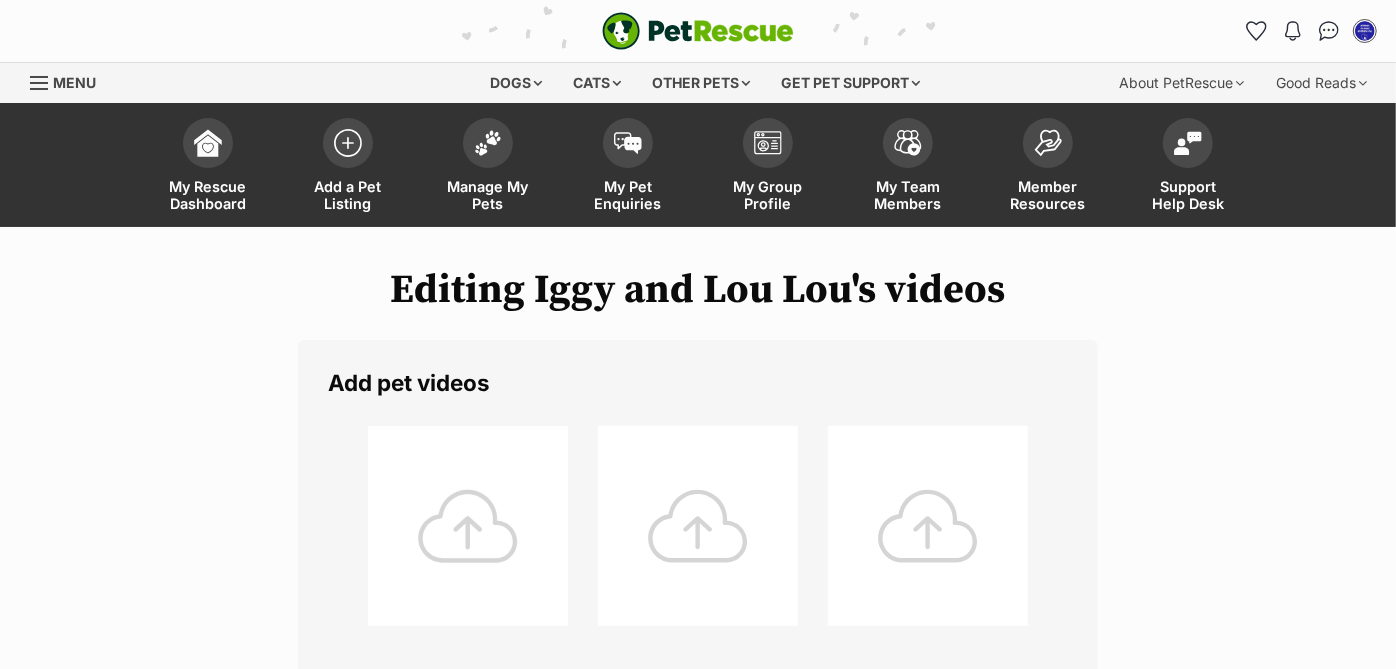 click at bounding box center (468, 526) 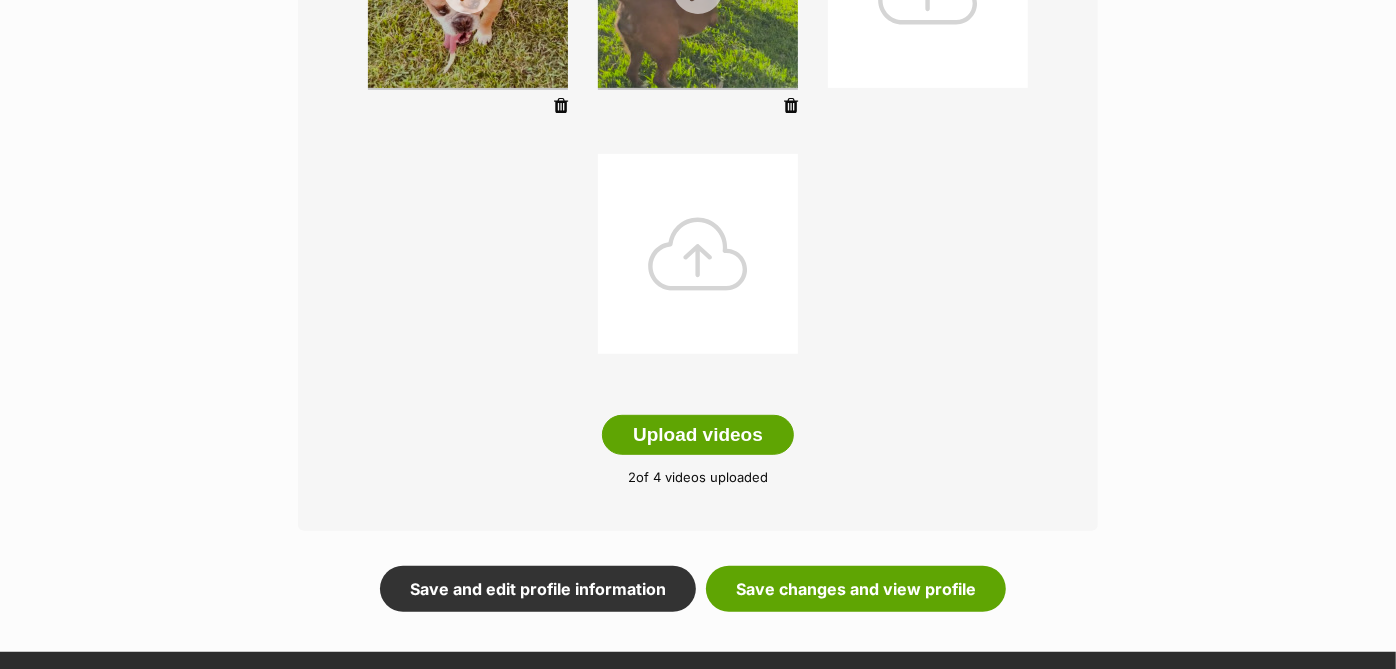 scroll, scrollTop: 540, scrollLeft: 0, axis: vertical 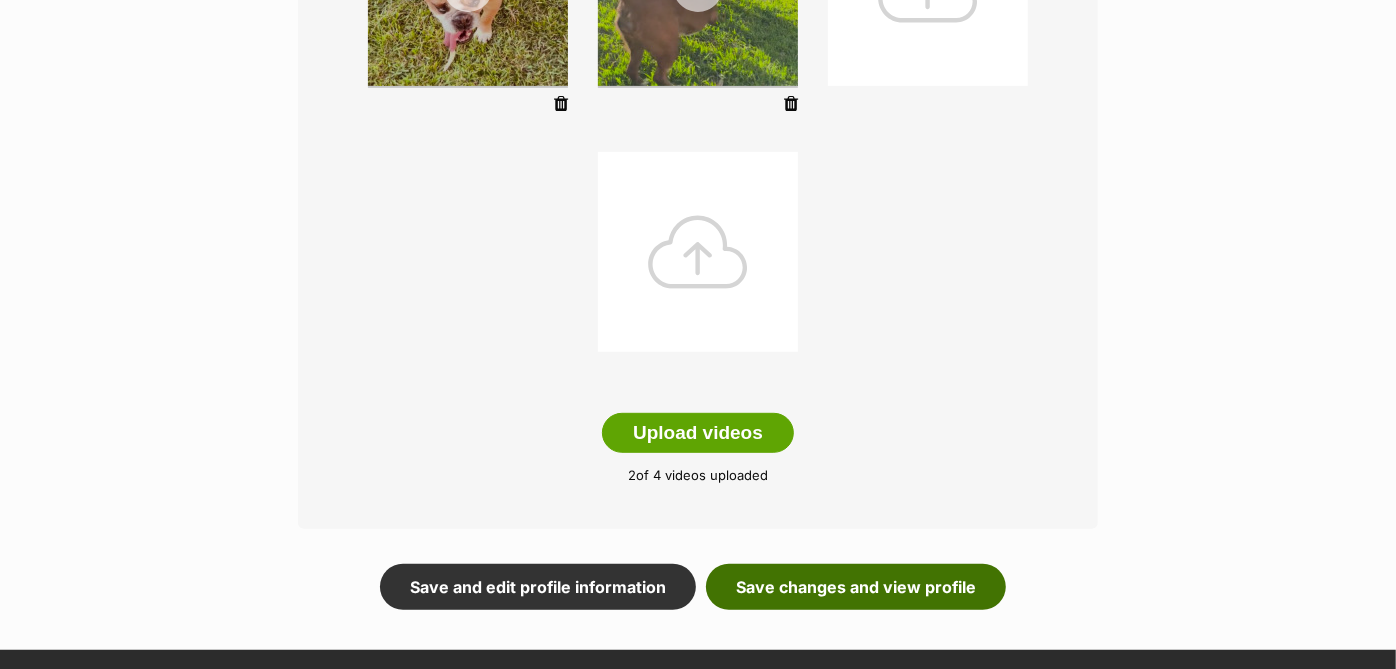 click on "Save changes and view profile" at bounding box center [856, 587] 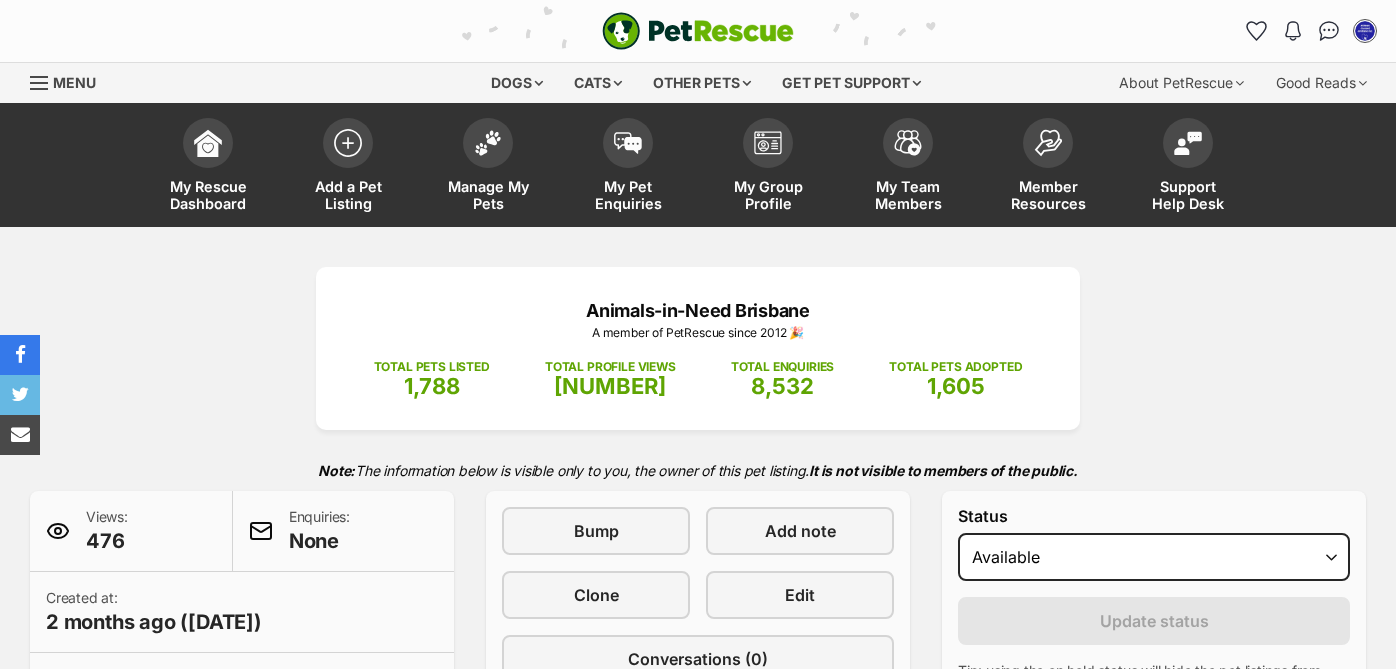 scroll, scrollTop: 0, scrollLeft: 0, axis: both 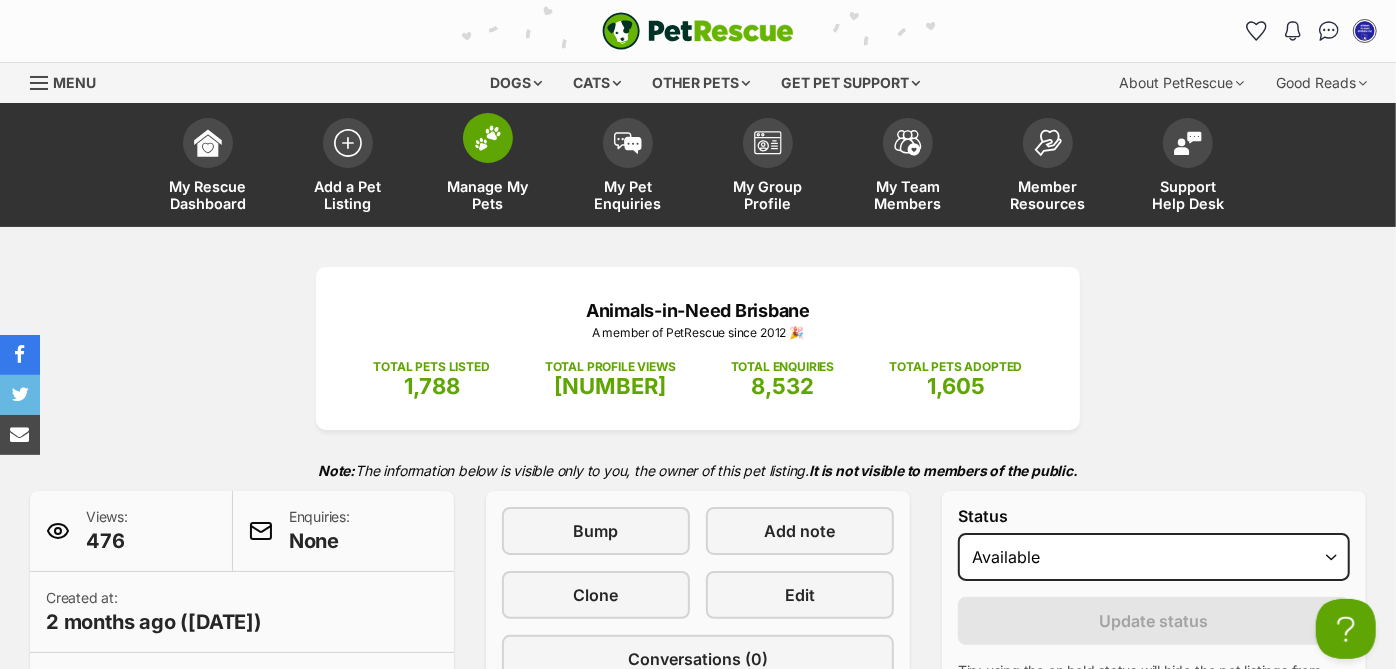 click at bounding box center [488, 138] 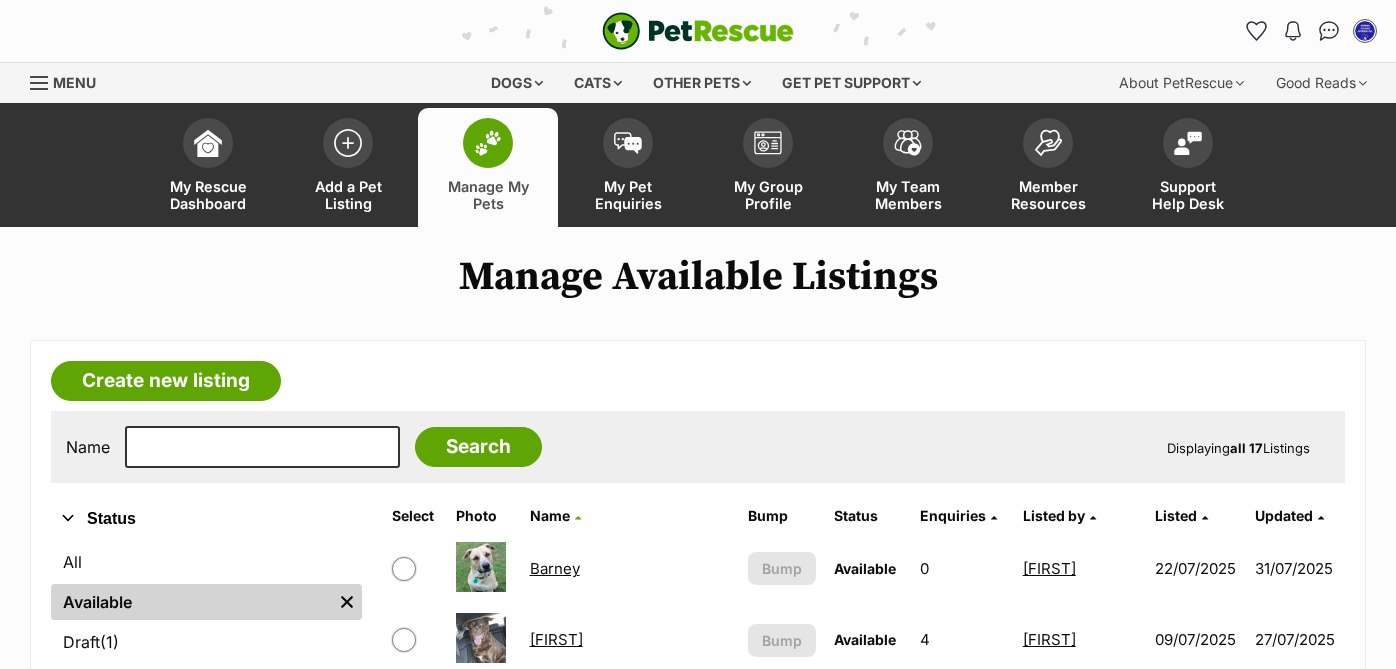 scroll, scrollTop: 0, scrollLeft: 0, axis: both 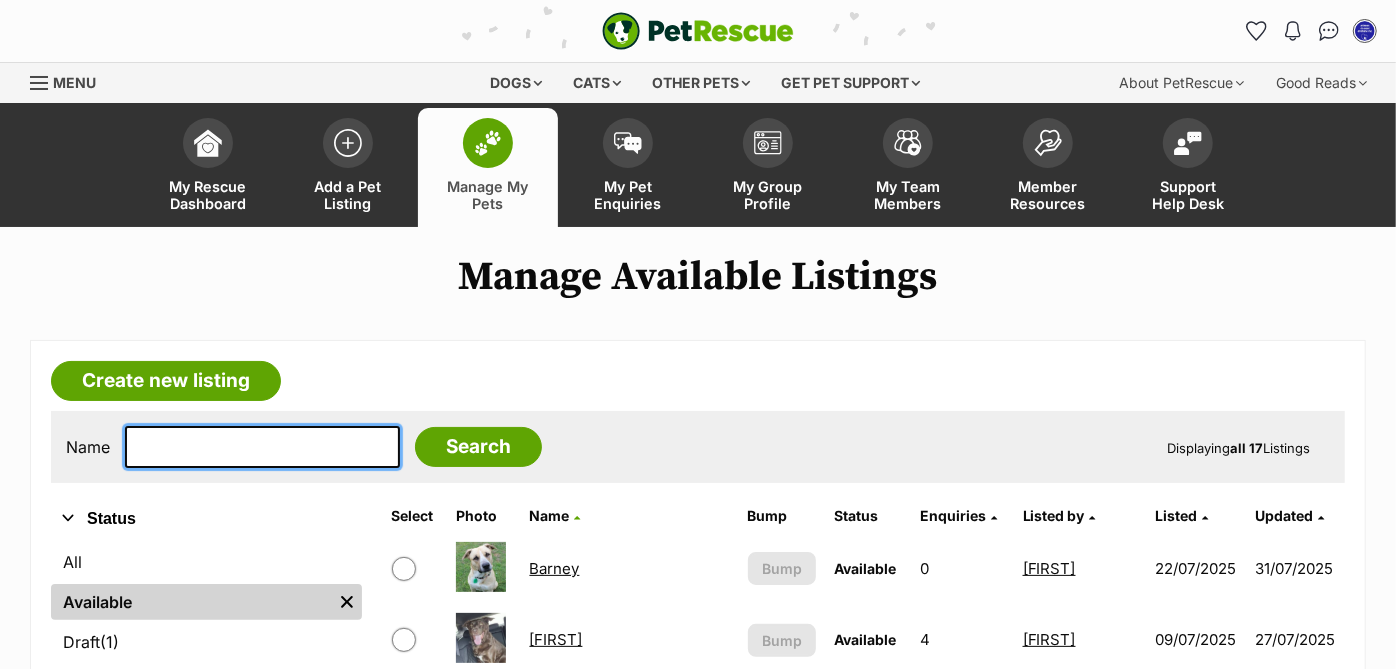 click at bounding box center [262, 447] 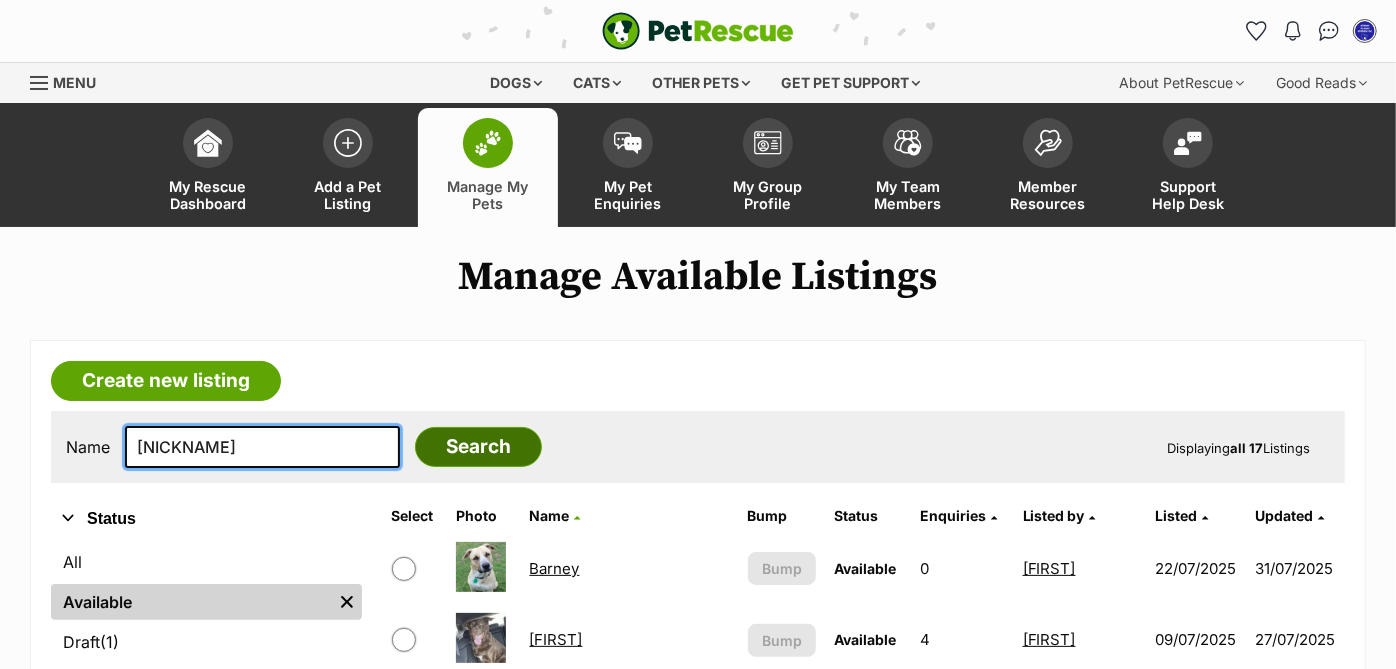 type on "coco" 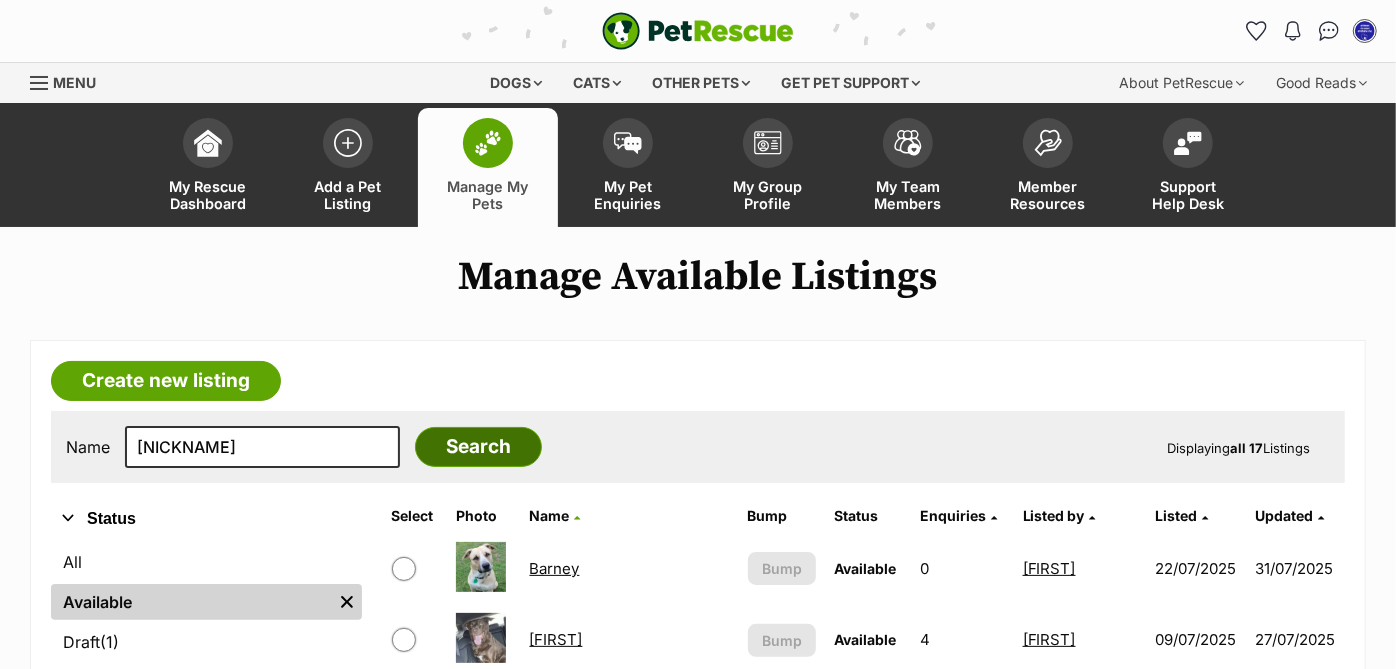 click on "Search" at bounding box center (478, 447) 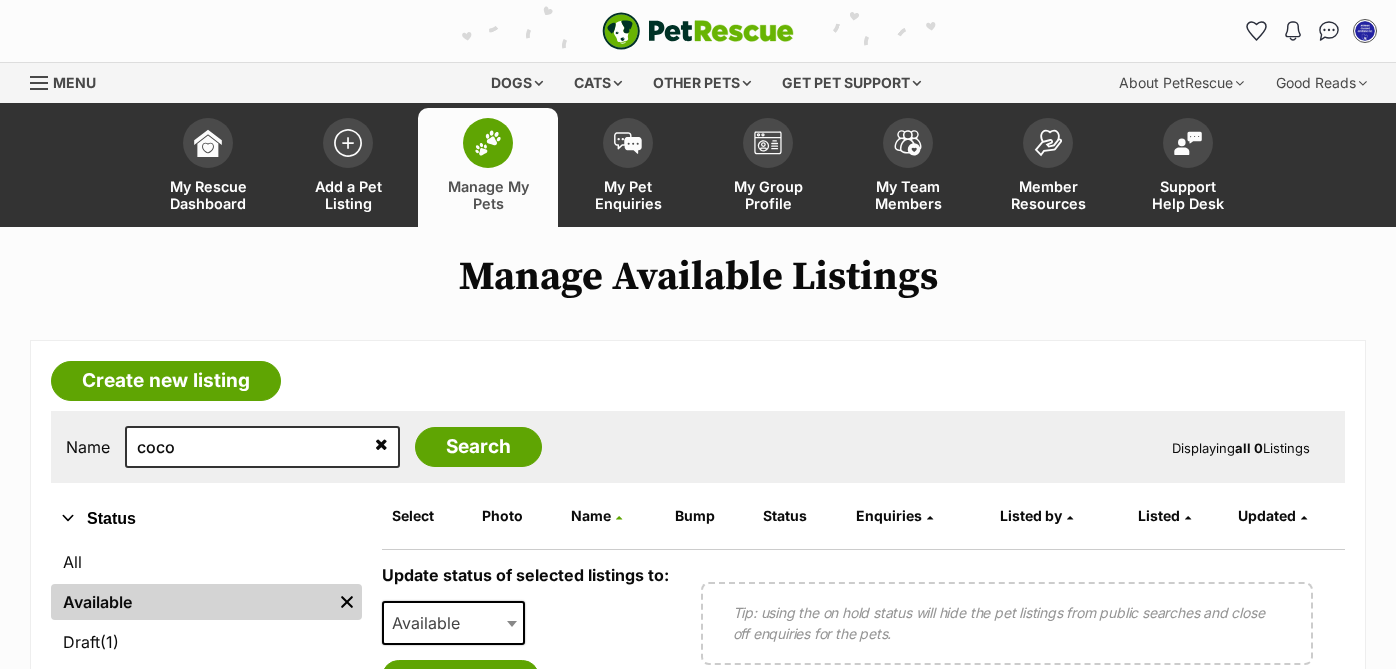 scroll, scrollTop: 0, scrollLeft: 0, axis: both 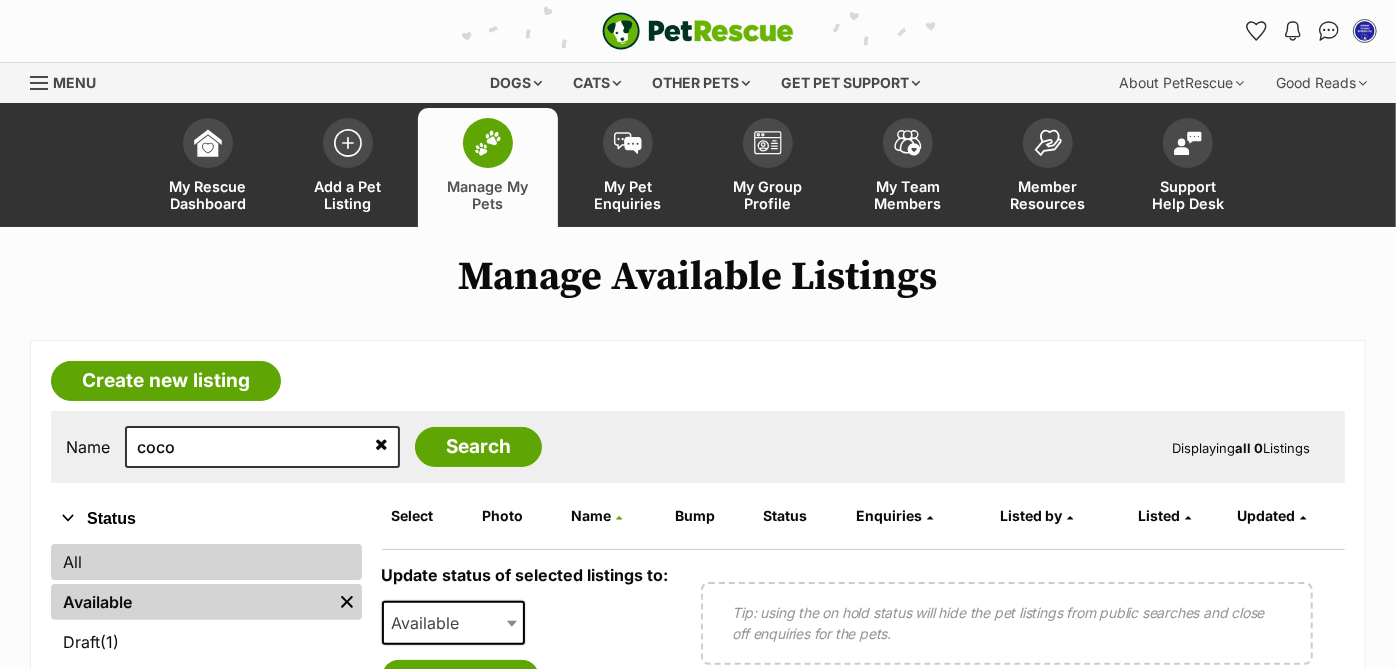 click on "All" at bounding box center (206, 562) 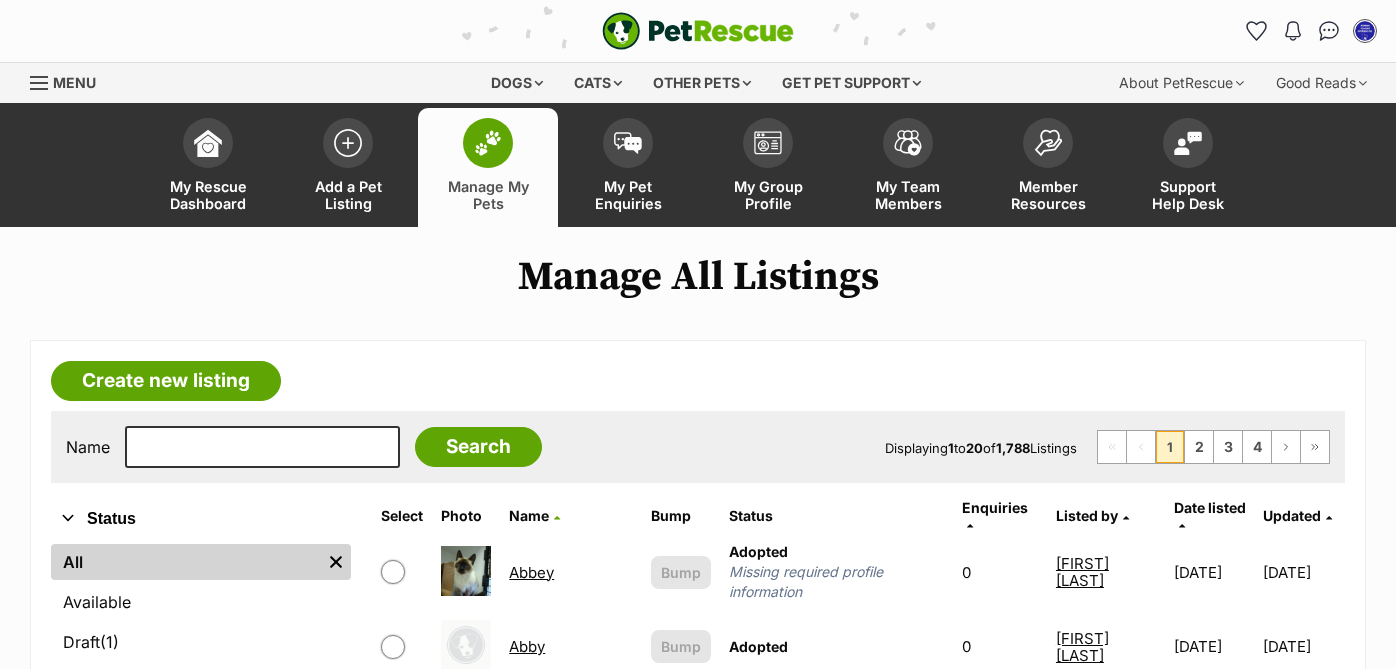 scroll, scrollTop: 0, scrollLeft: 0, axis: both 